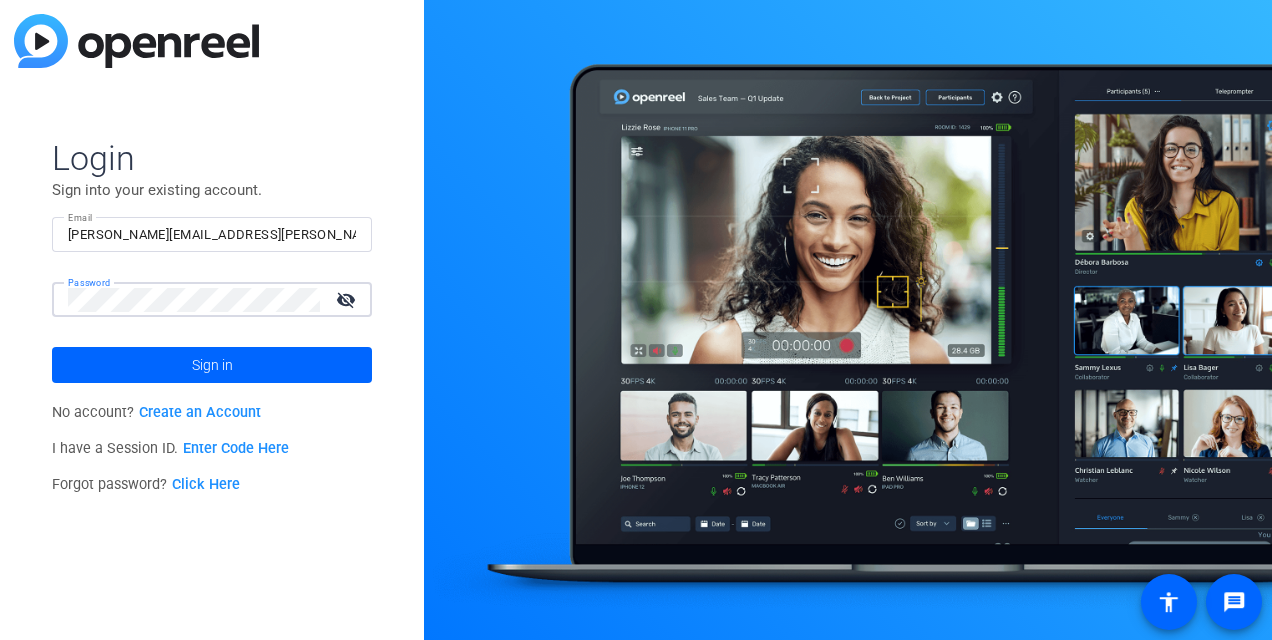 scroll, scrollTop: 0, scrollLeft: 0, axis: both 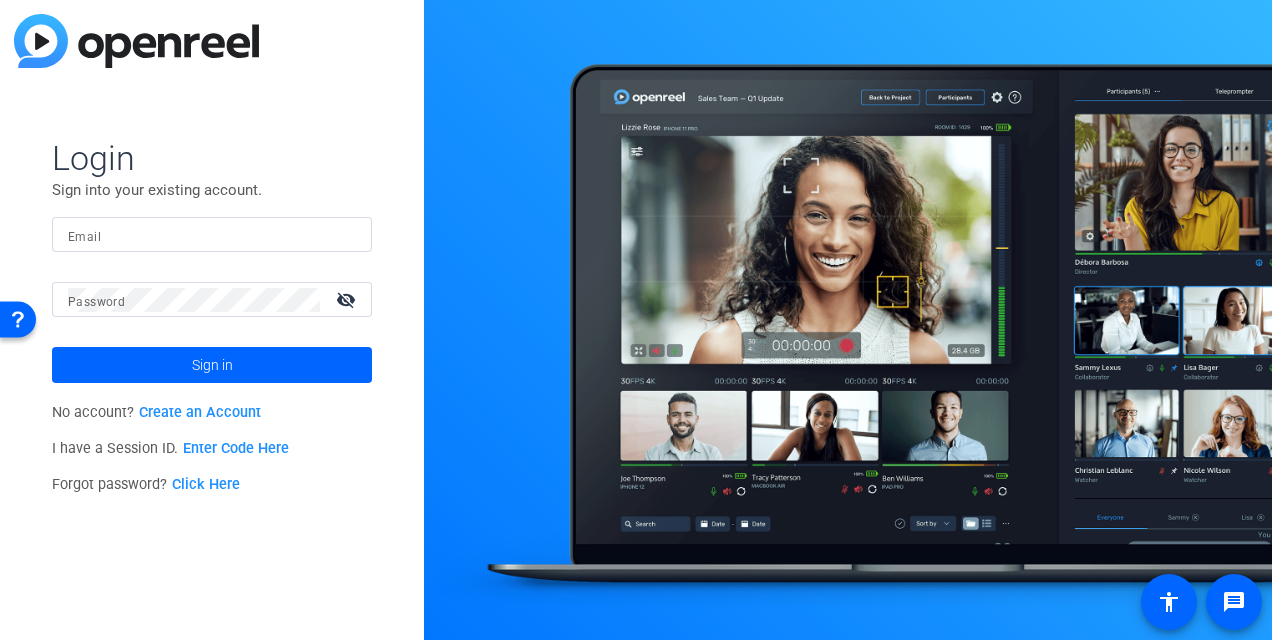 click on "Email" at bounding box center [212, 235] 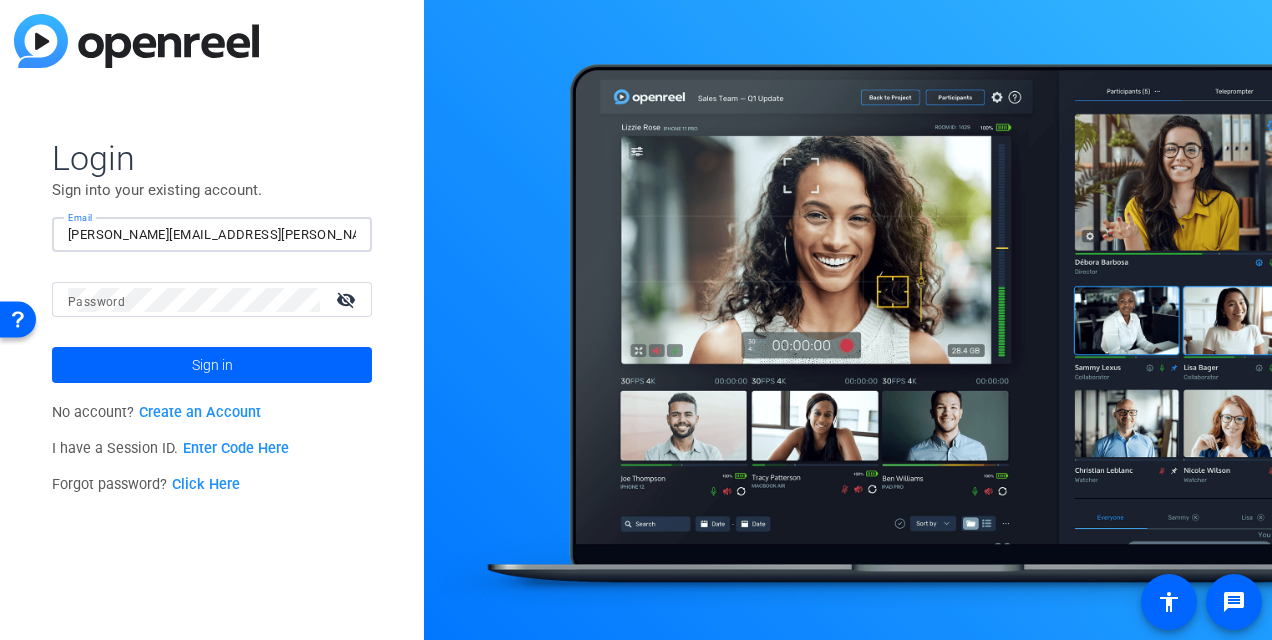 drag, startPoint x: 304, startPoint y: 236, endPoint x: 186, endPoint y: 233, distance: 118.03813 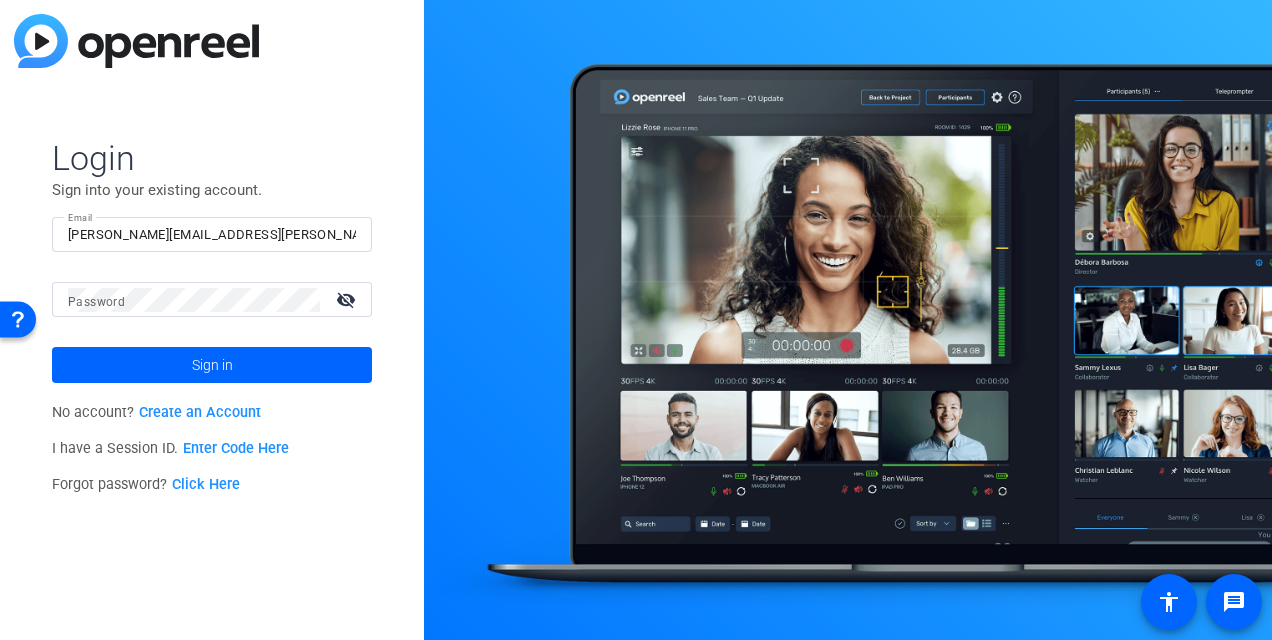 click on "Login Sign into your existing account. Email alexandra.leland@ppd.com Password visibility_off Sign in No account?  Create an Account I have a Session ID.  Enter Code Here Forgot password?  Click Here" 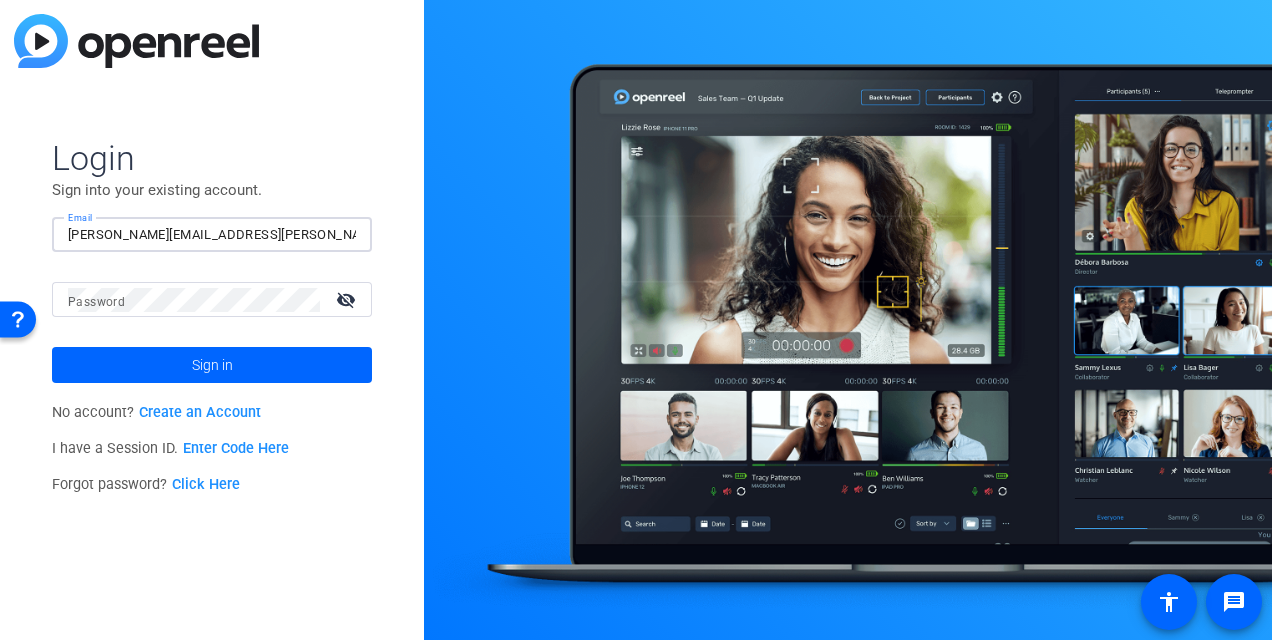 click on "Password" at bounding box center (96, 302) 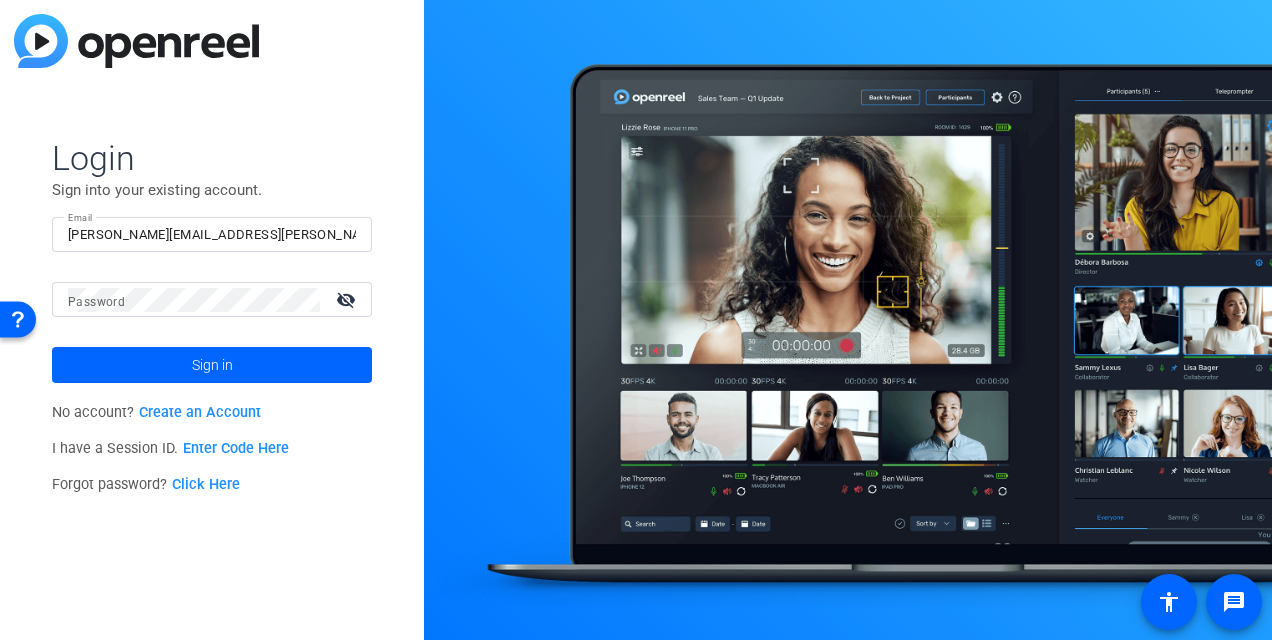 click on "Login Sign into your existing account. Email alexandra.leland@ppd.com Password visibility_off Sign in No account?  Create an Account I have a Session ID.  Enter Code Here Forgot password?  Click Here" 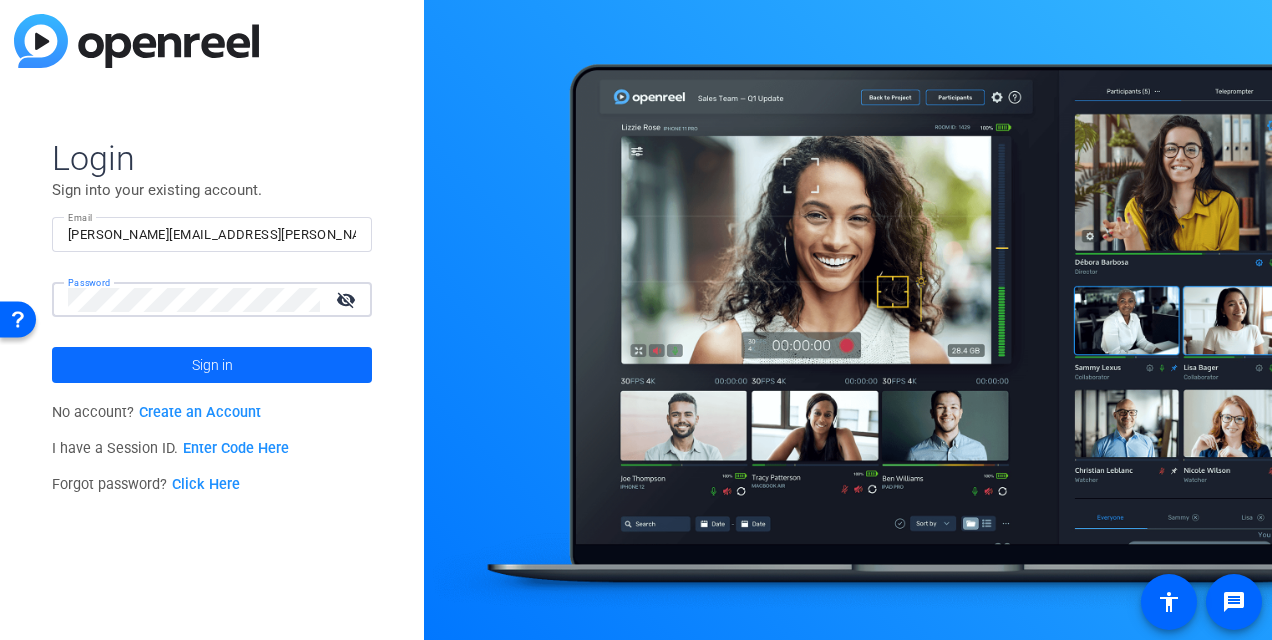 click 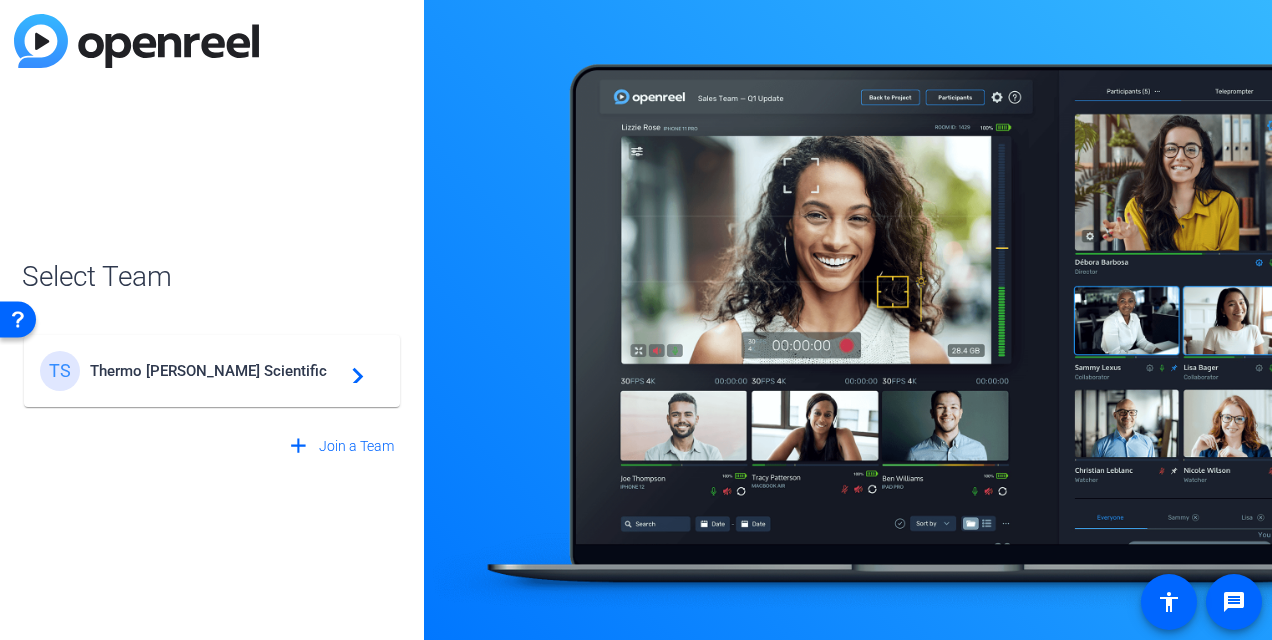 click on "TS Thermo Fisher Scientific  navigate_next" 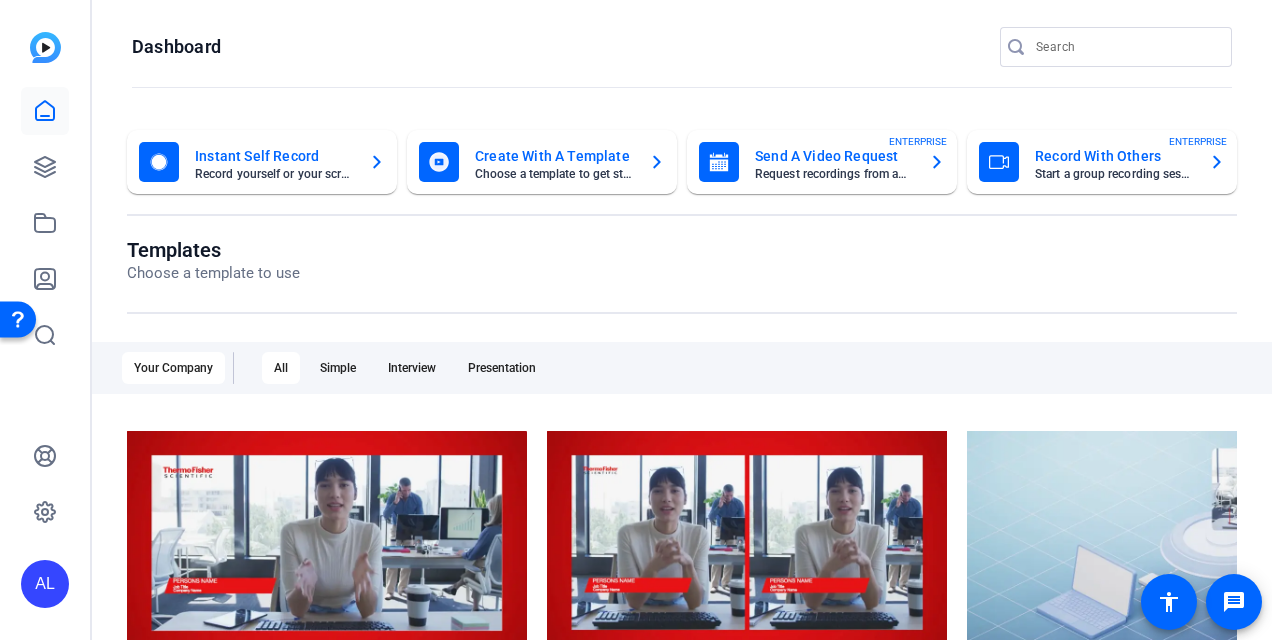 scroll, scrollTop: 4, scrollLeft: 0, axis: vertical 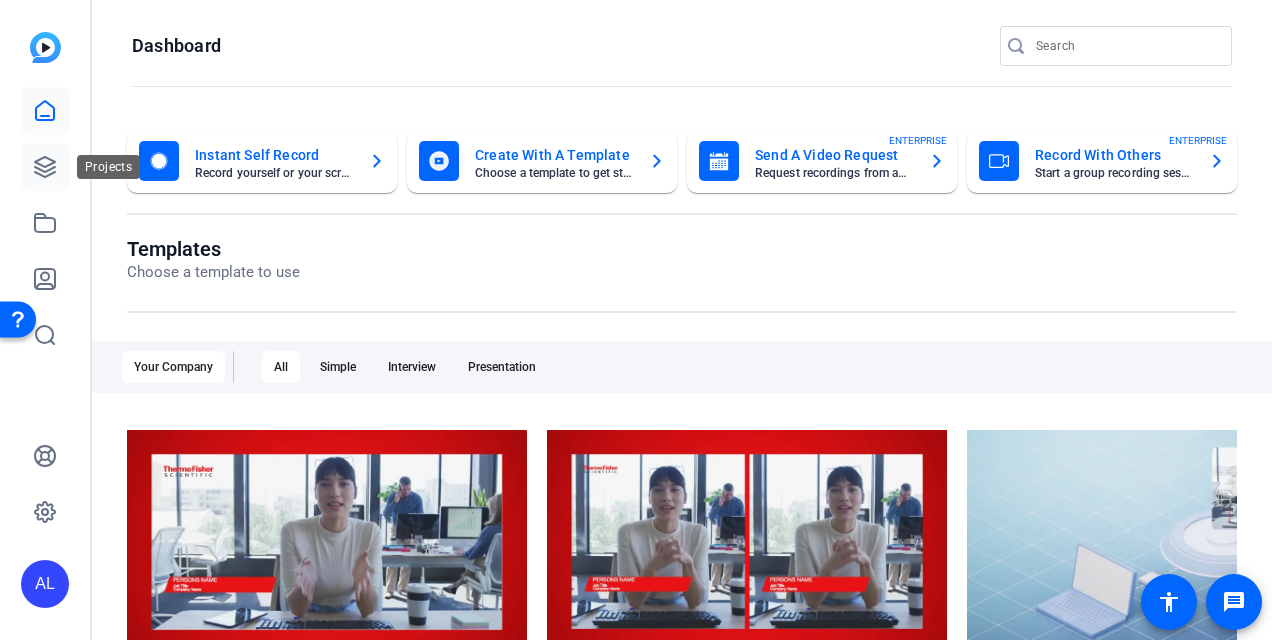 click 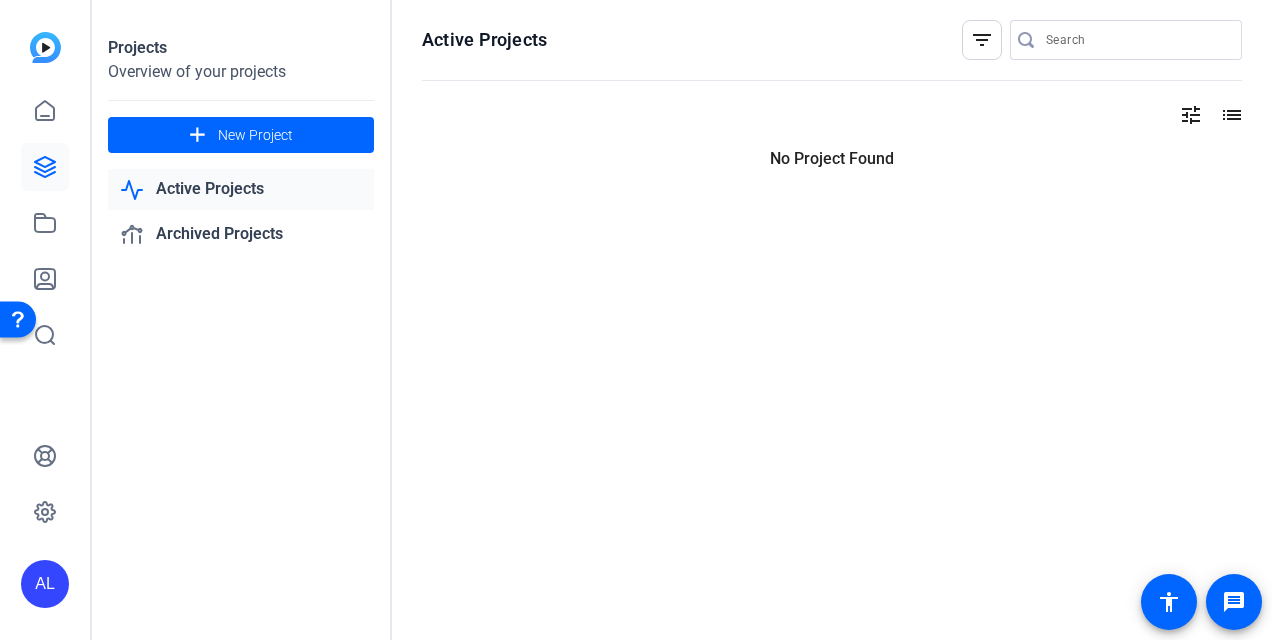 scroll, scrollTop: 0, scrollLeft: 0, axis: both 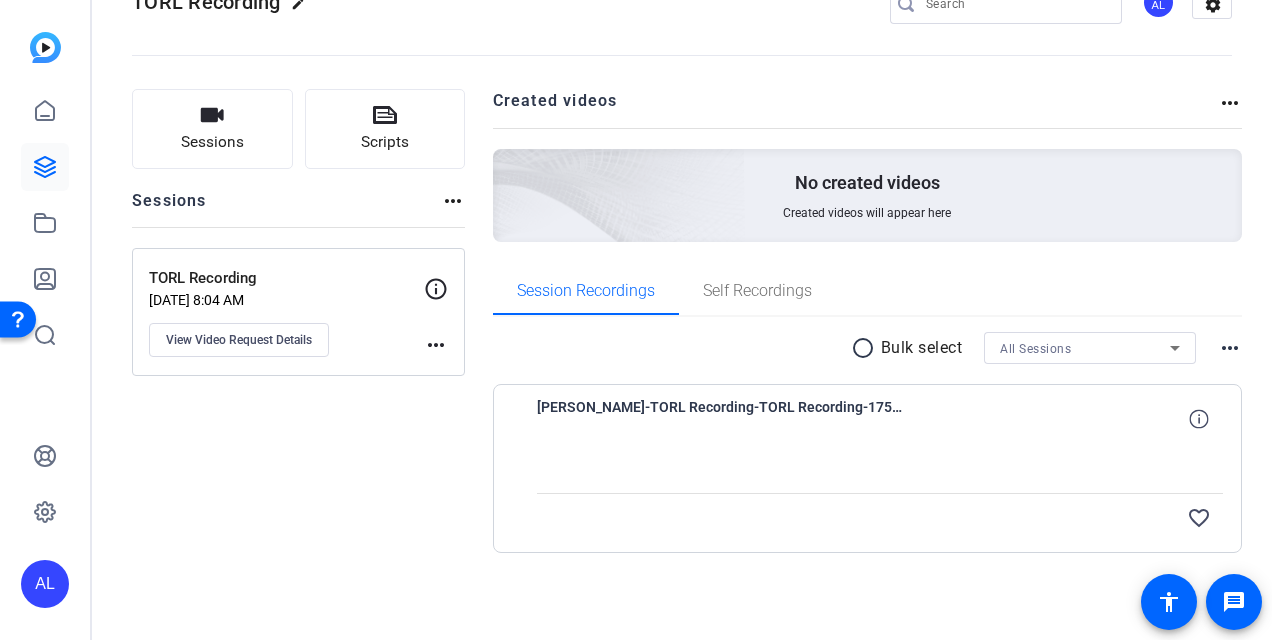click at bounding box center [880, 468] 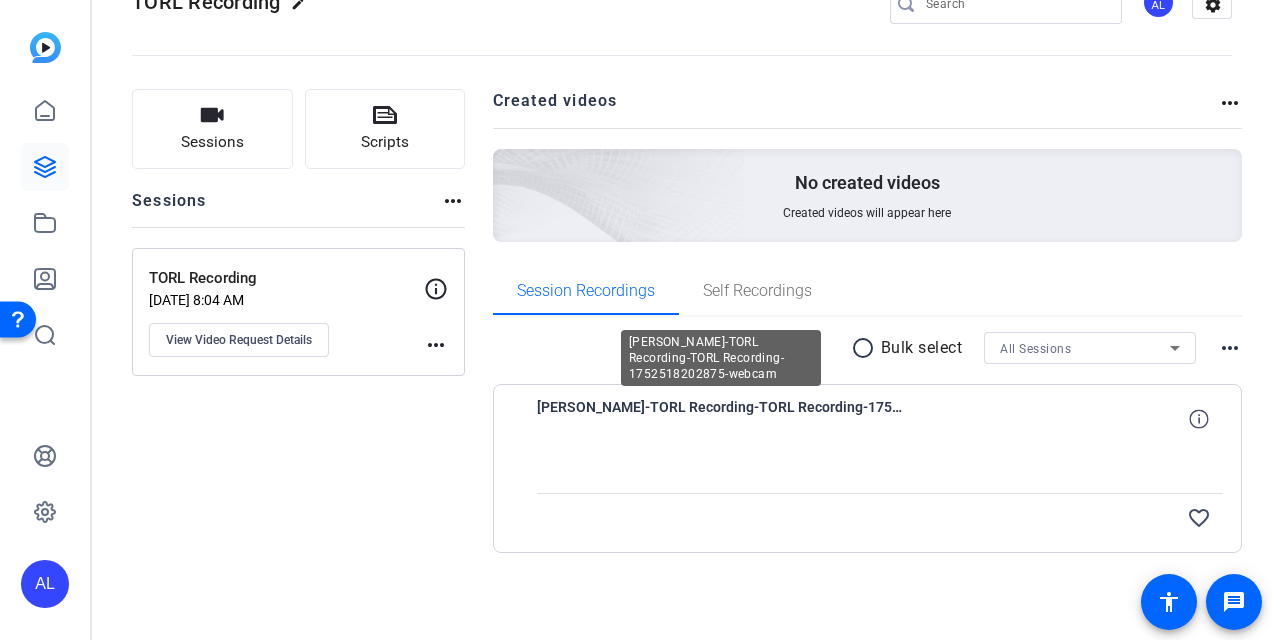 click on "[PERSON_NAME]-TORL Recording-TORL Recording-1752518202875-webcam" at bounding box center (722, 419) 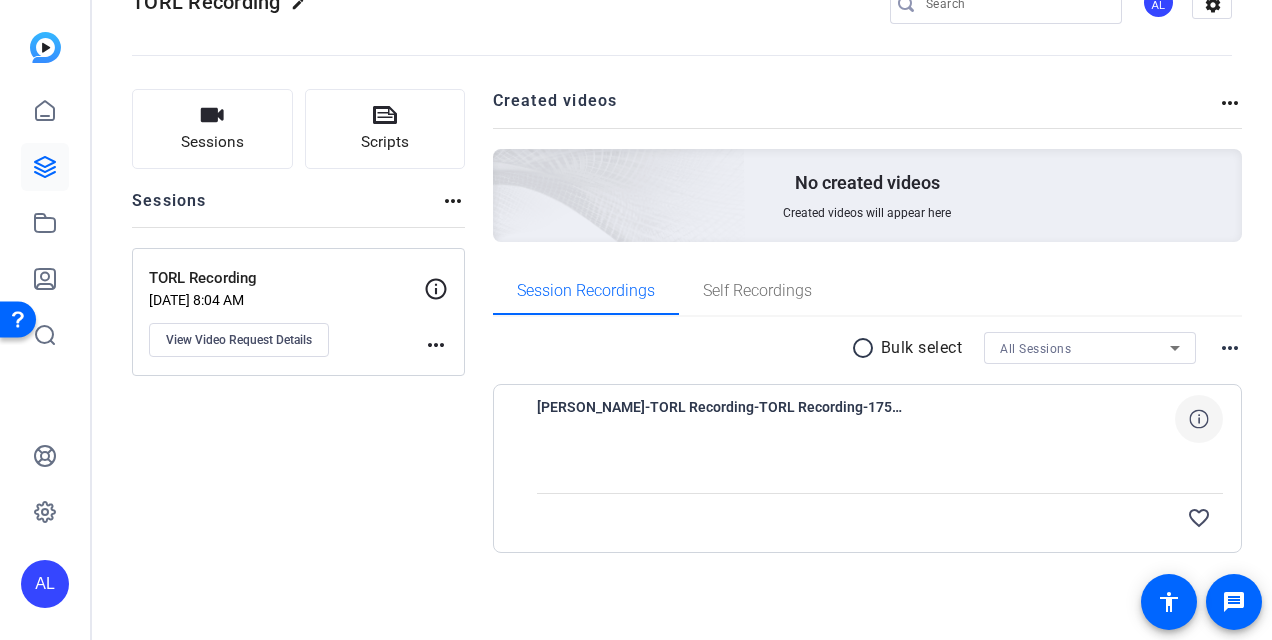 click at bounding box center [1199, 419] 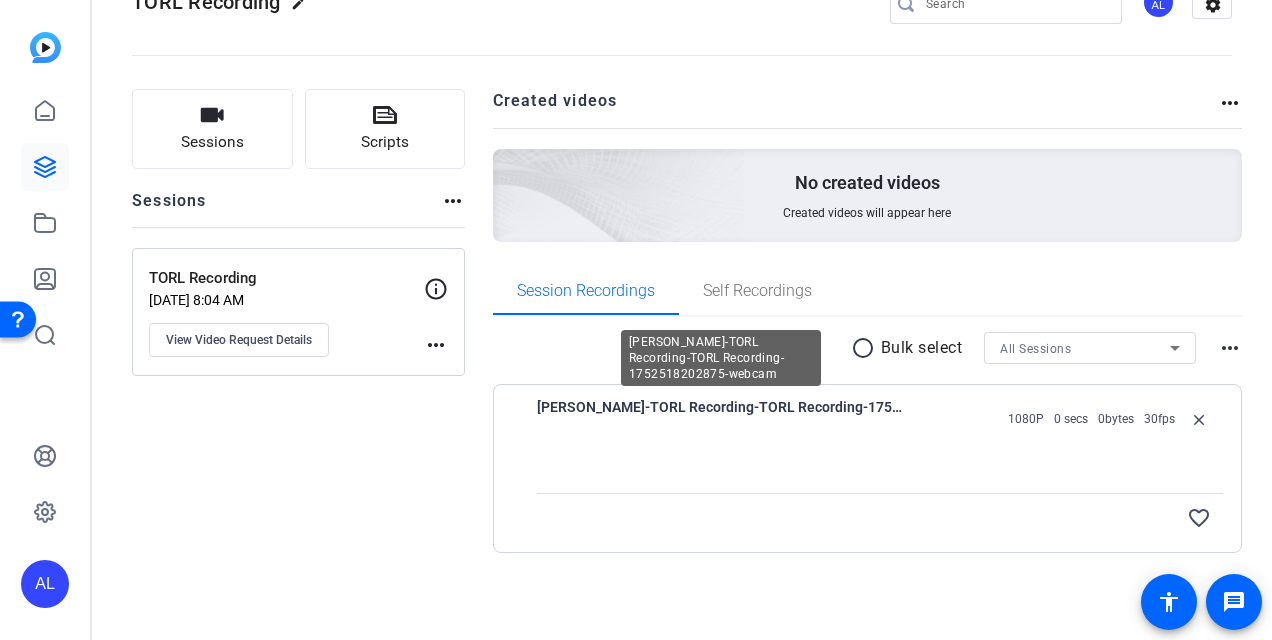 click on "[PERSON_NAME]-TORL Recording-TORL Recording-1752518202875-webcam" at bounding box center (722, 419) 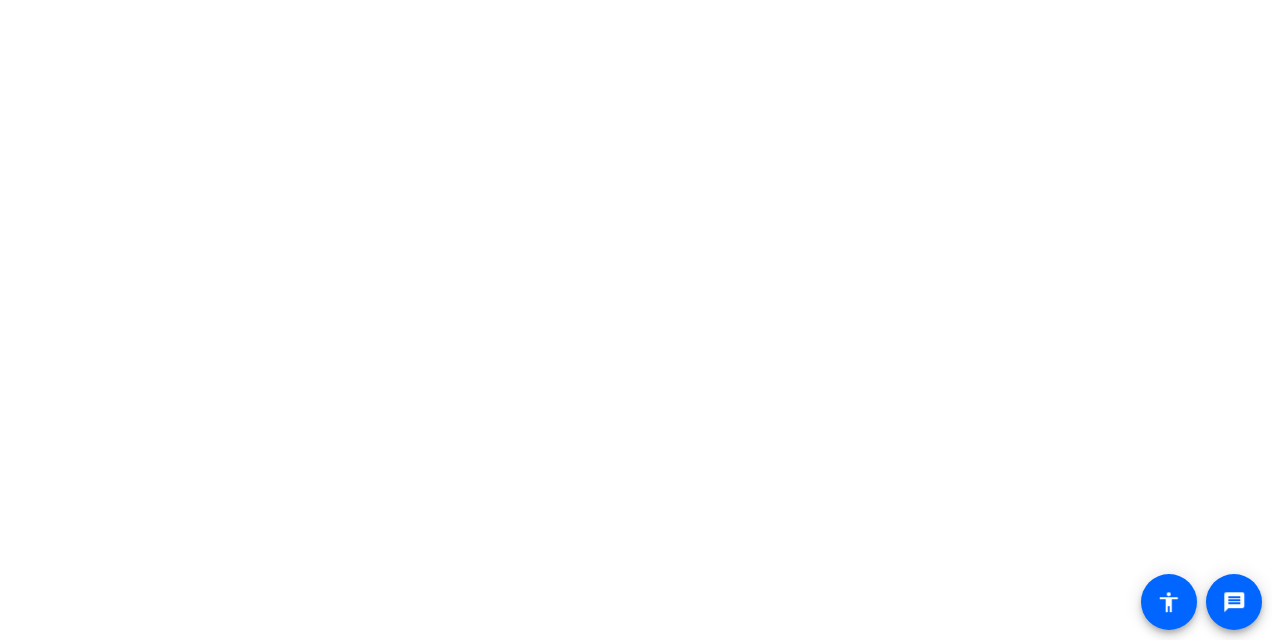 scroll, scrollTop: 0, scrollLeft: 0, axis: both 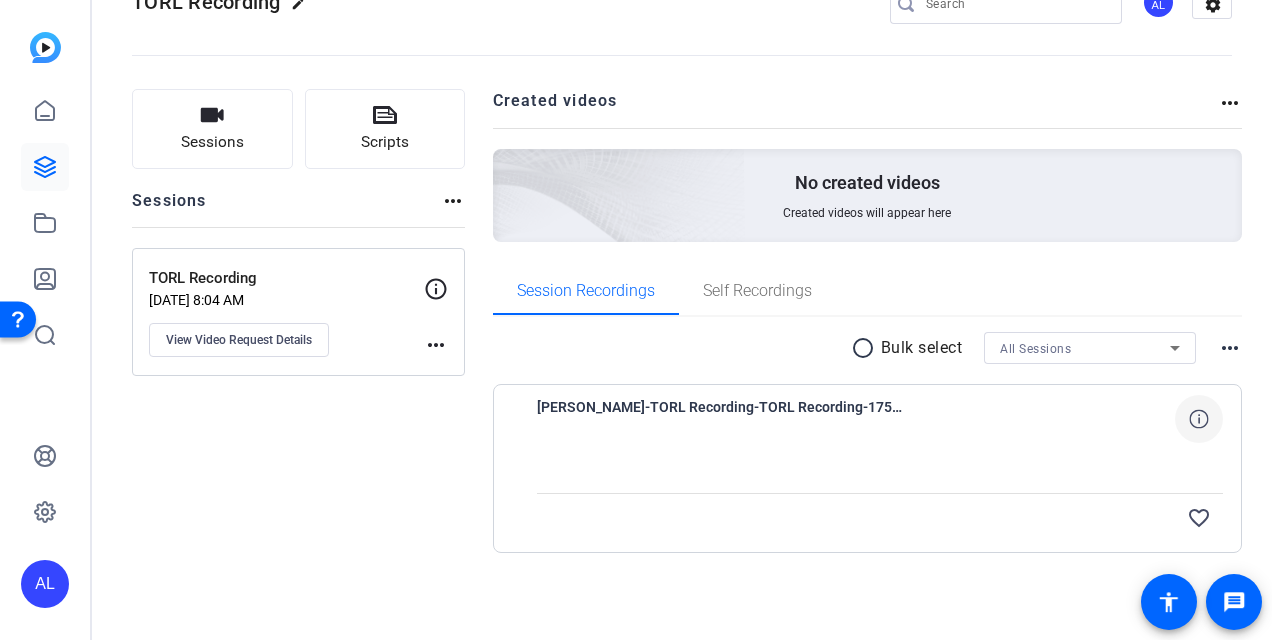 click 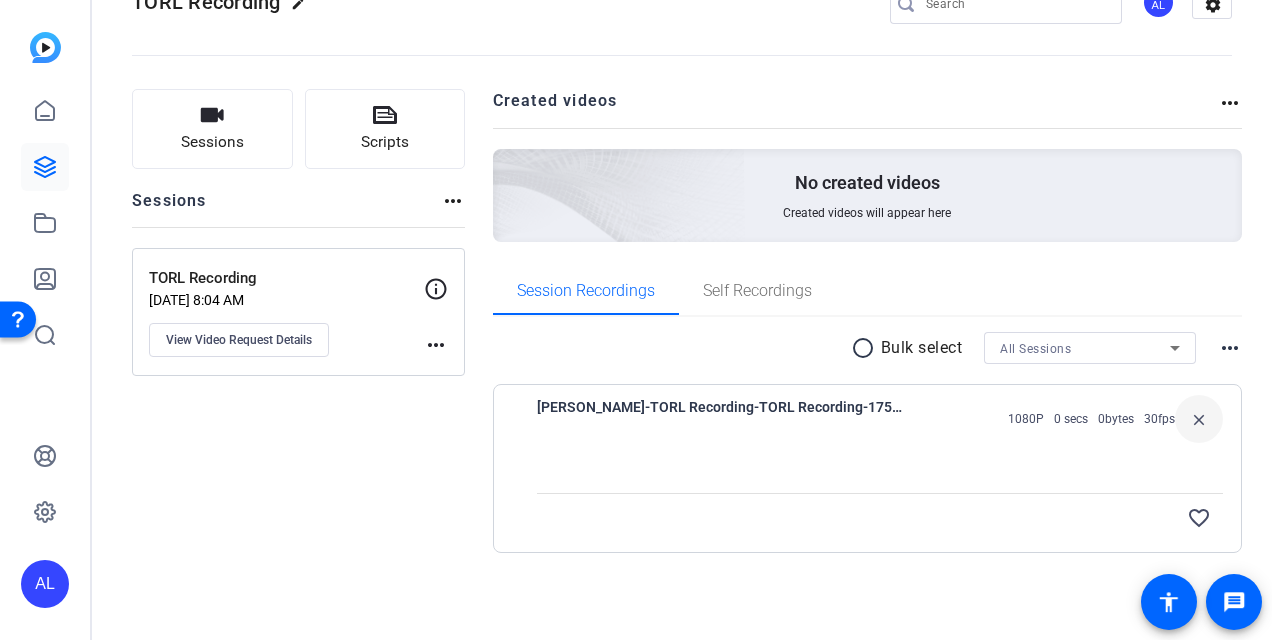 click on "close" at bounding box center [1199, 419] 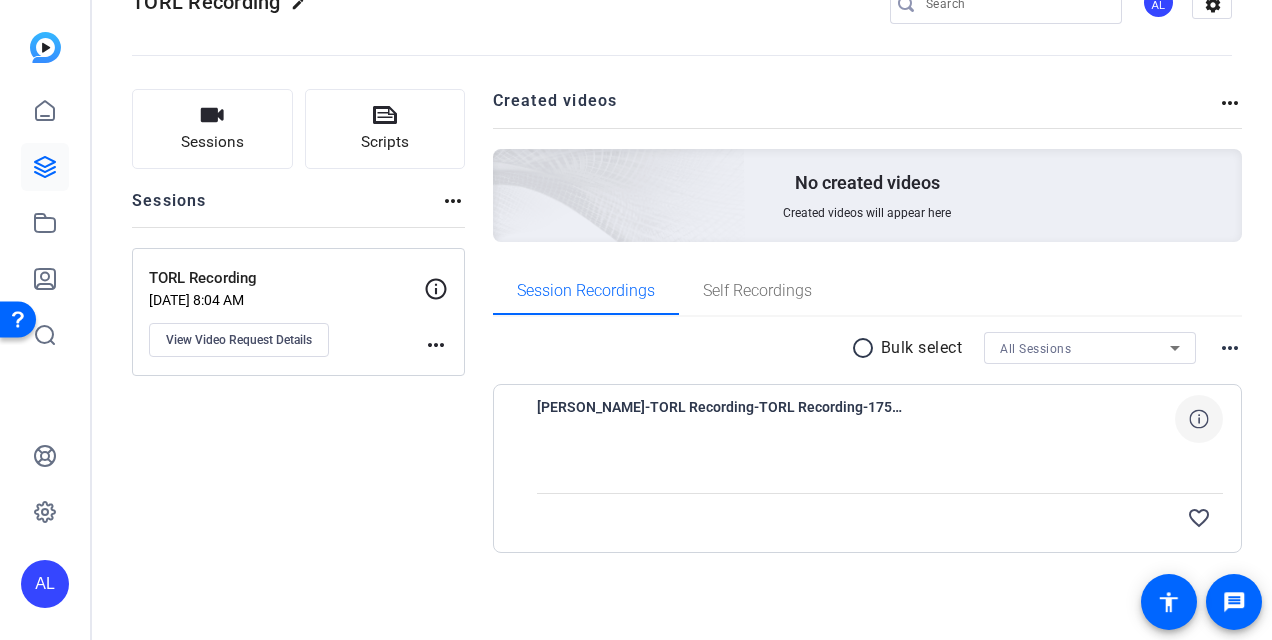 click on "[PERSON_NAME]-TORL Recording-TORL Recording-1752518202875-webcam" at bounding box center [722, 419] 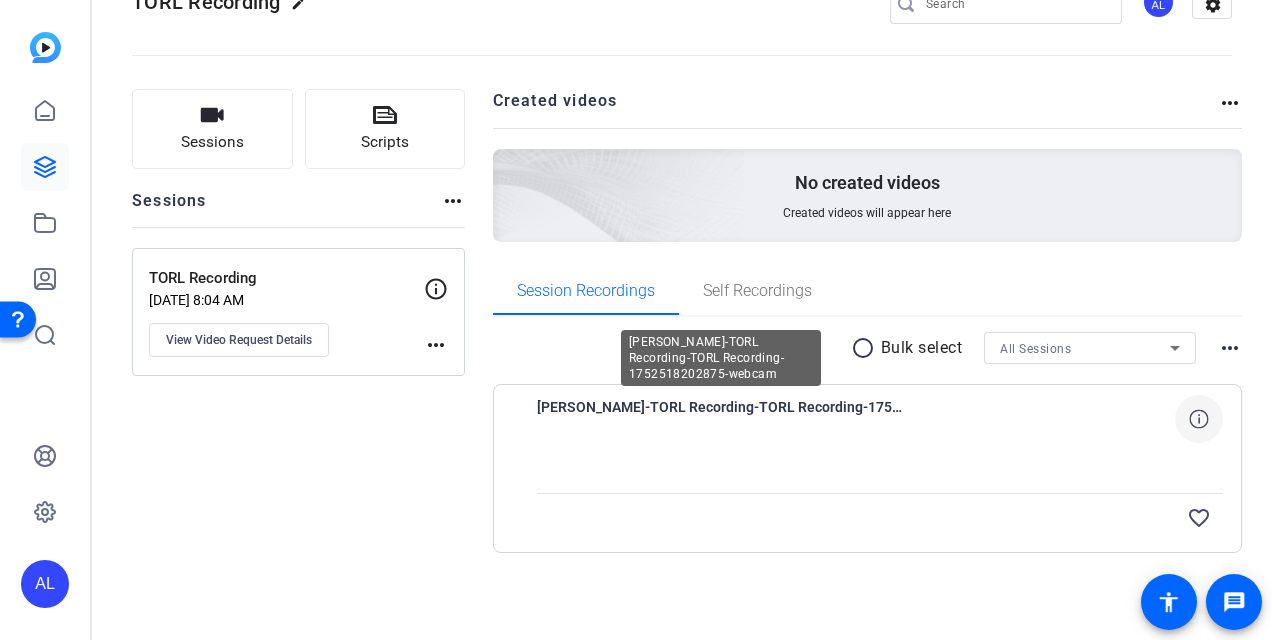 click on "[PERSON_NAME]-TORL Recording-TORL Recording-1752518202875-webcam" at bounding box center (722, 419) 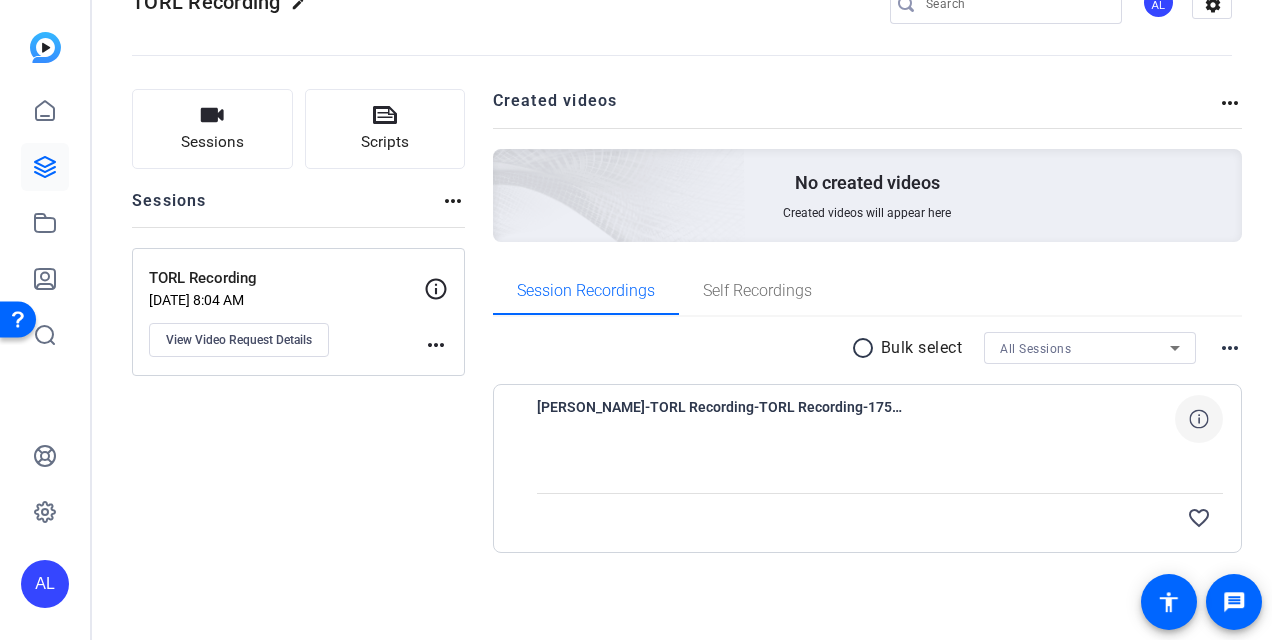 click 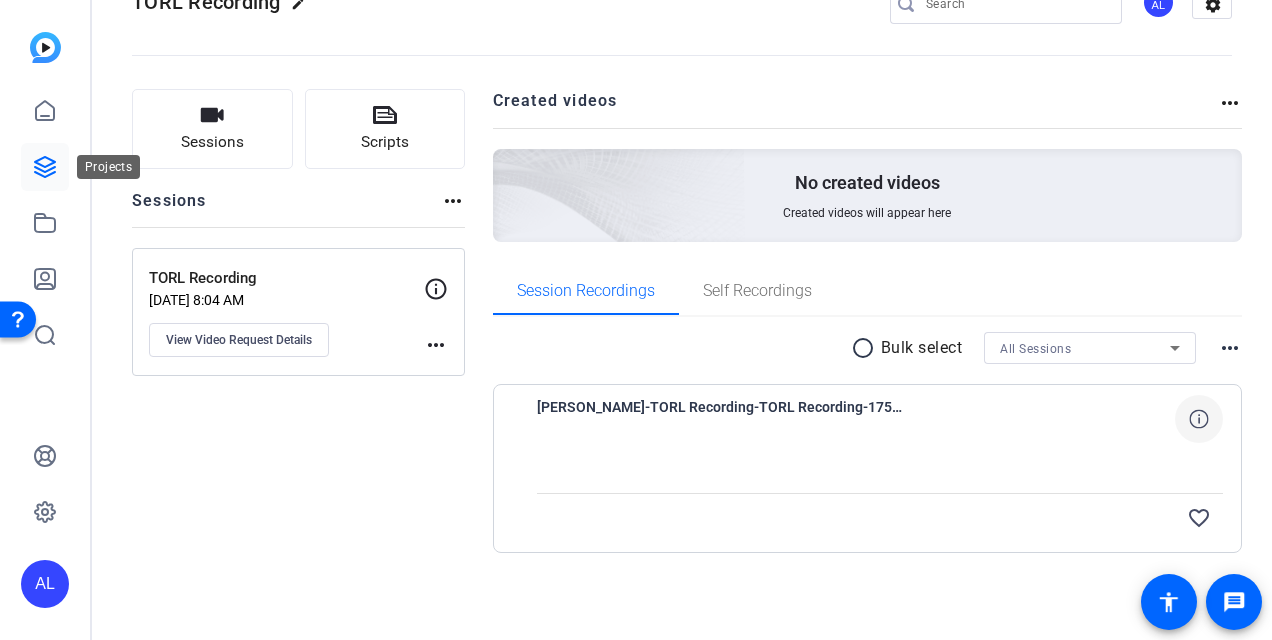 click 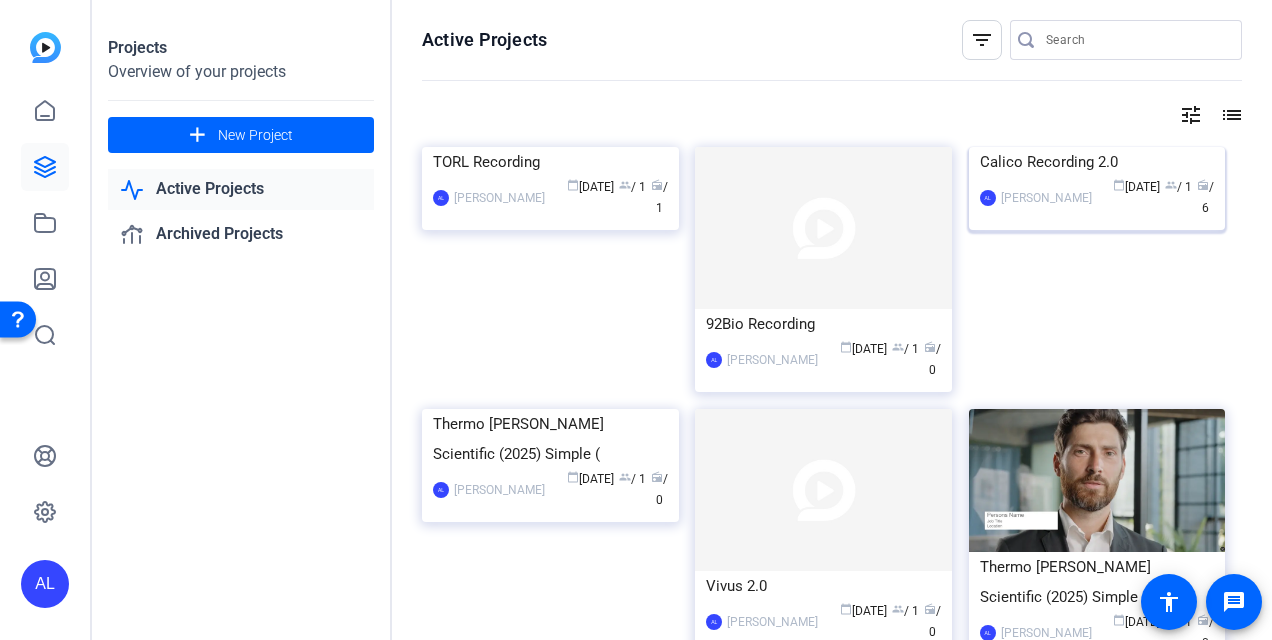 click 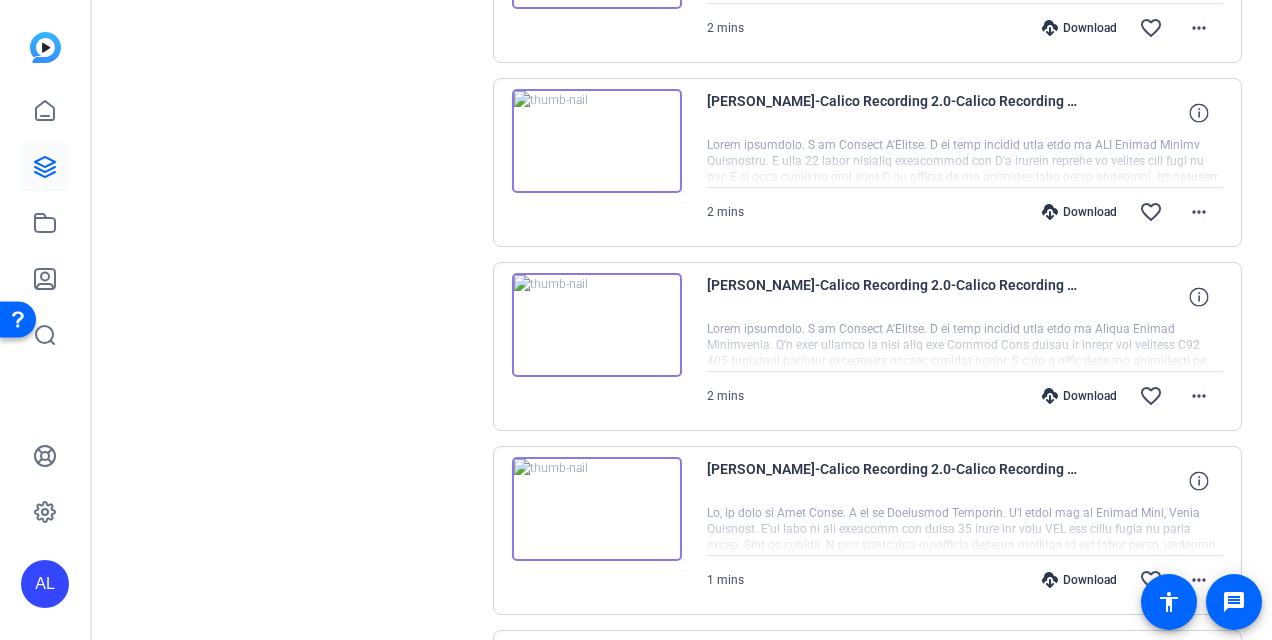 scroll, scrollTop: 972, scrollLeft: 0, axis: vertical 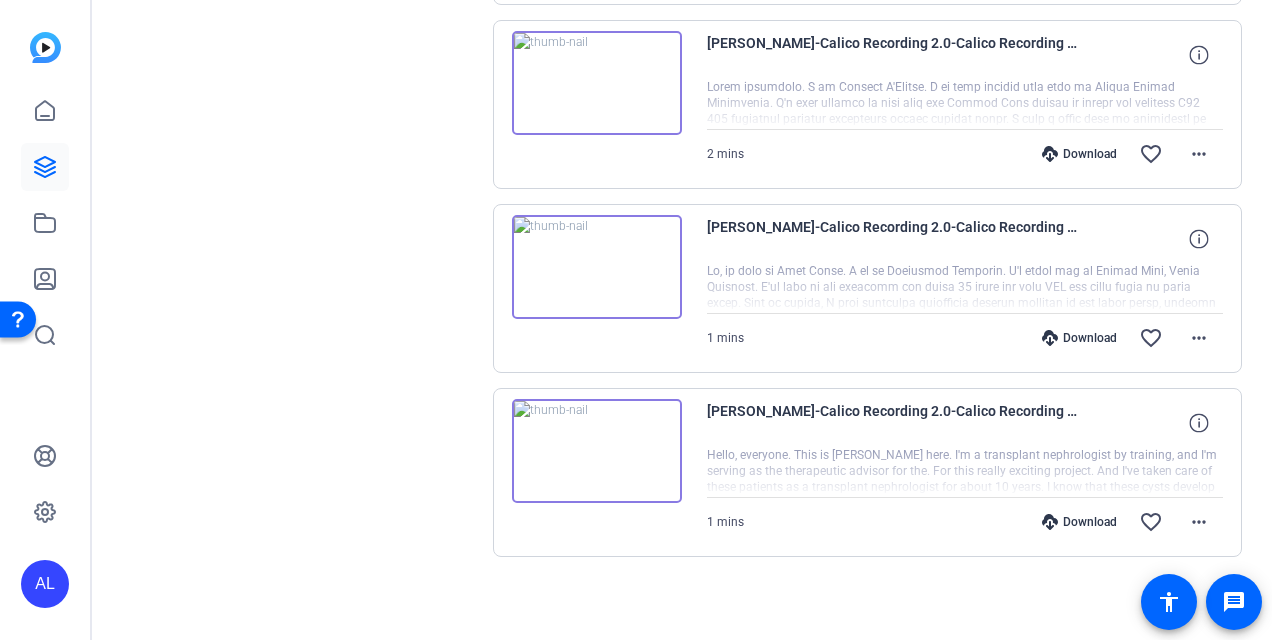 click on "Download" at bounding box center (1079, 522) 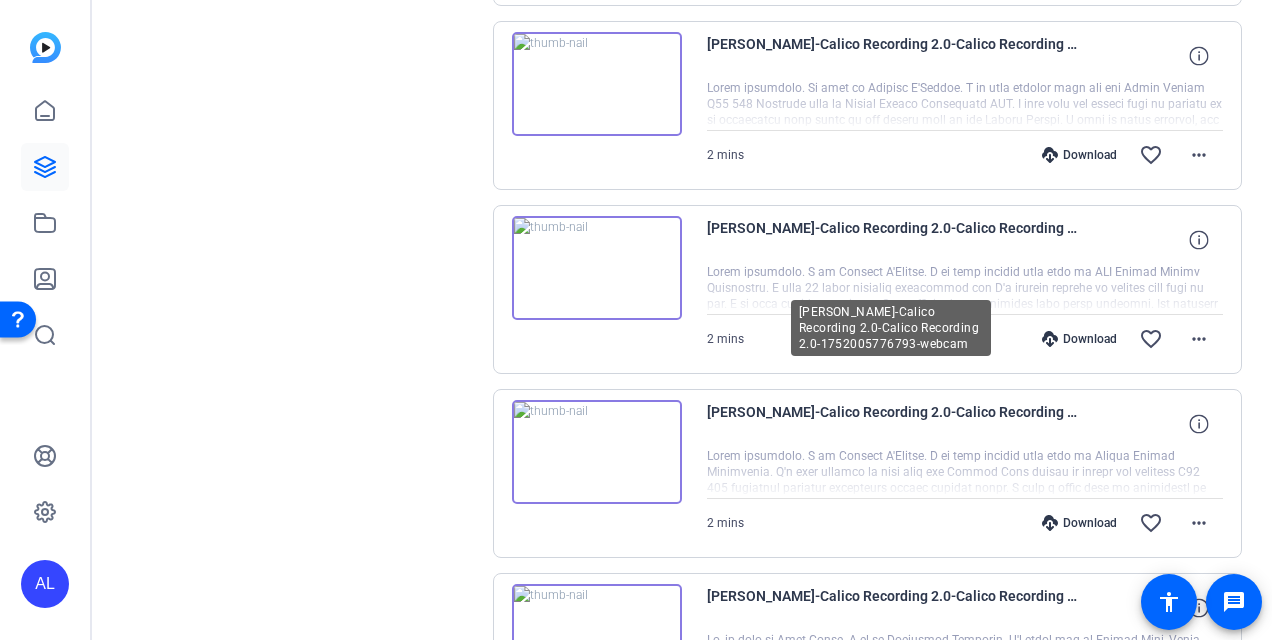 scroll, scrollTop: 602, scrollLeft: 0, axis: vertical 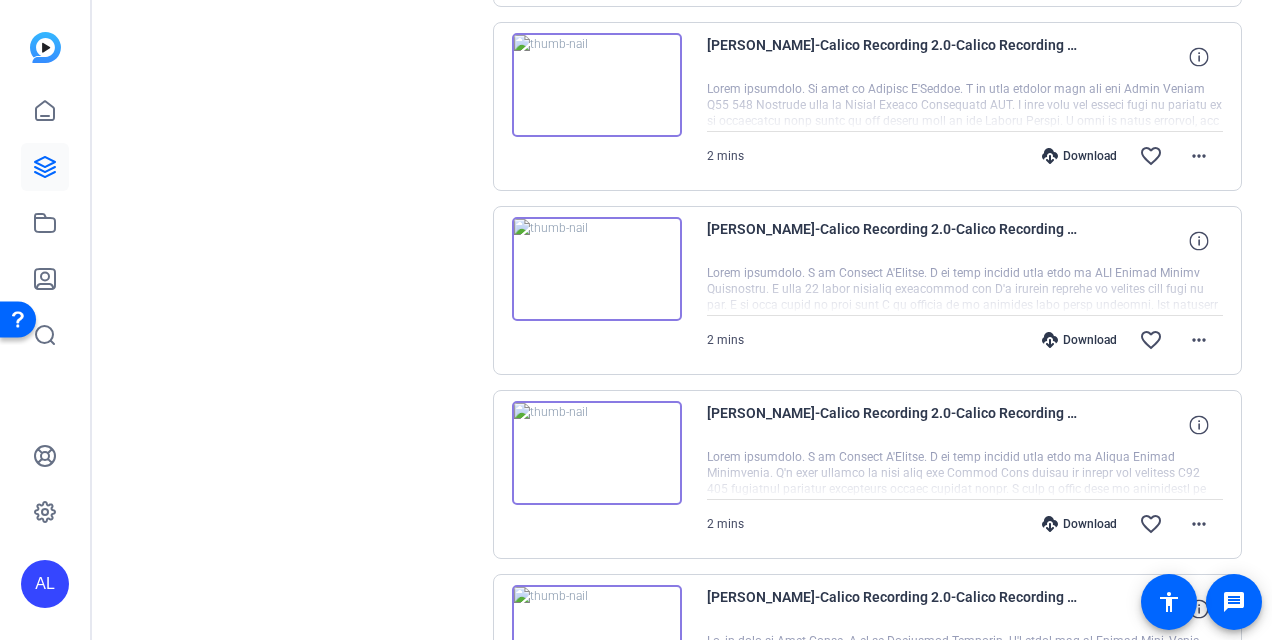 click at bounding box center [597, 453] 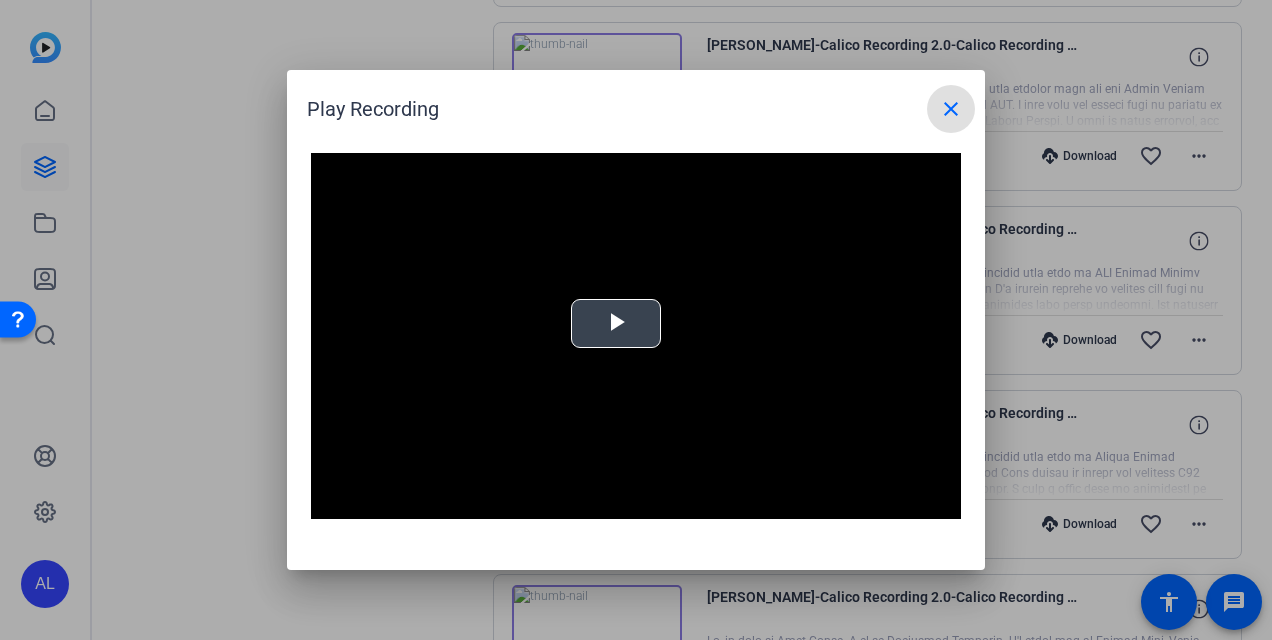 click at bounding box center (616, 324) 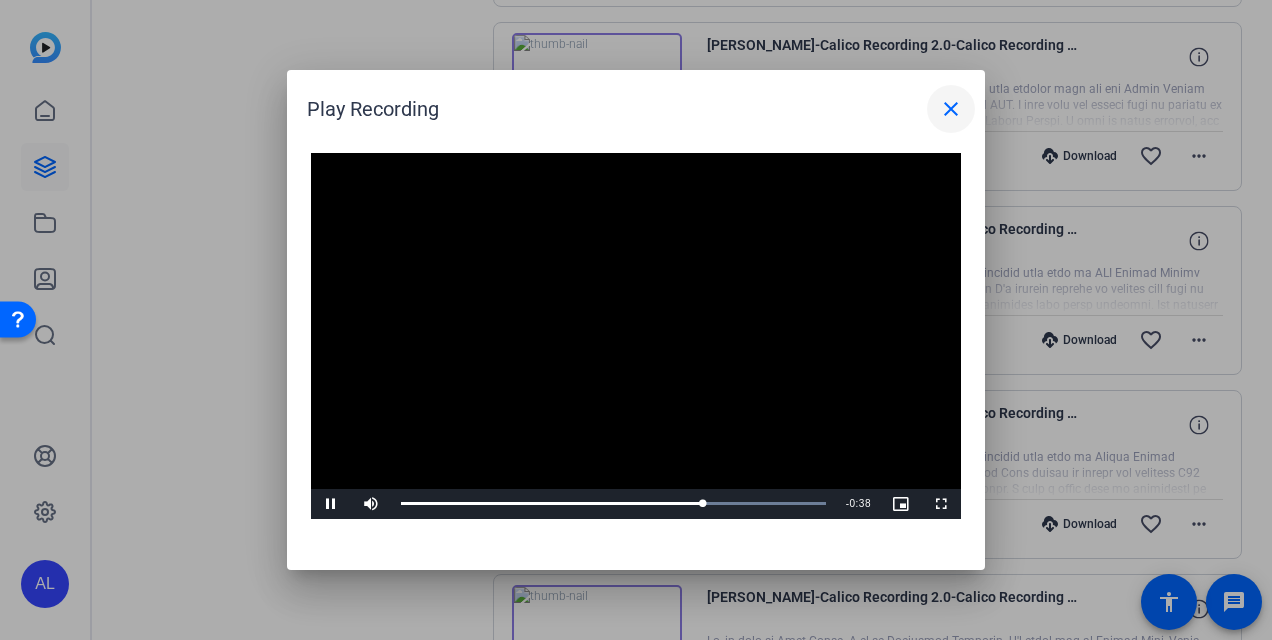 click at bounding box center [951, 109] 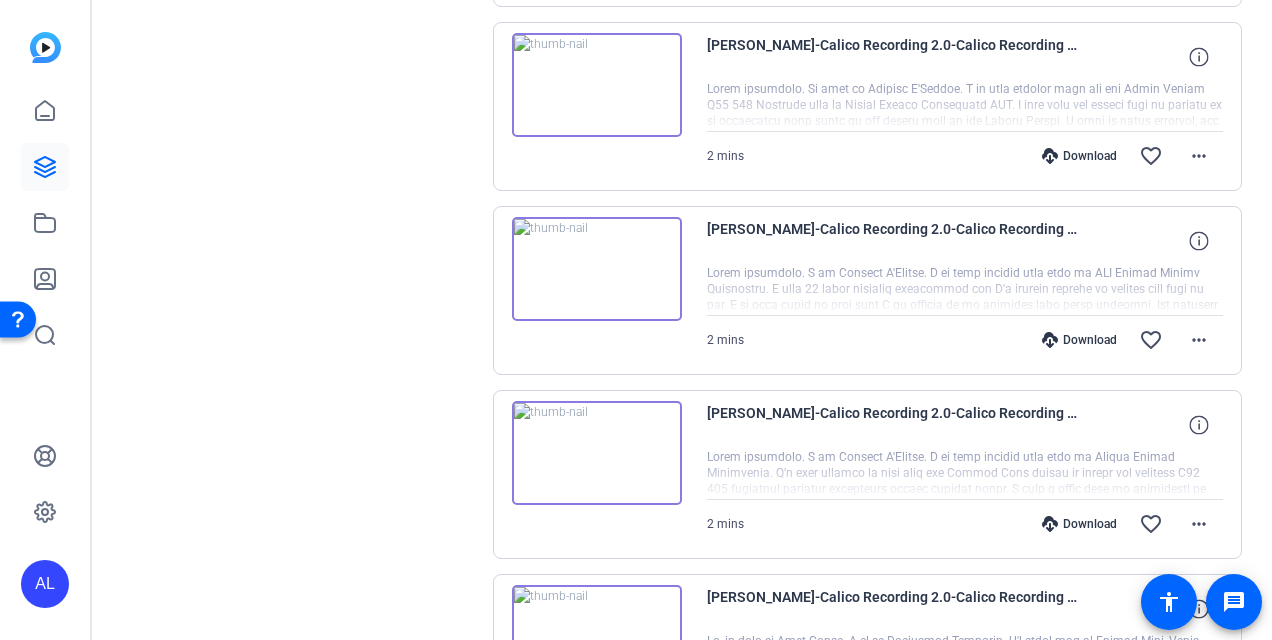 click at bounding box center (597, 269) 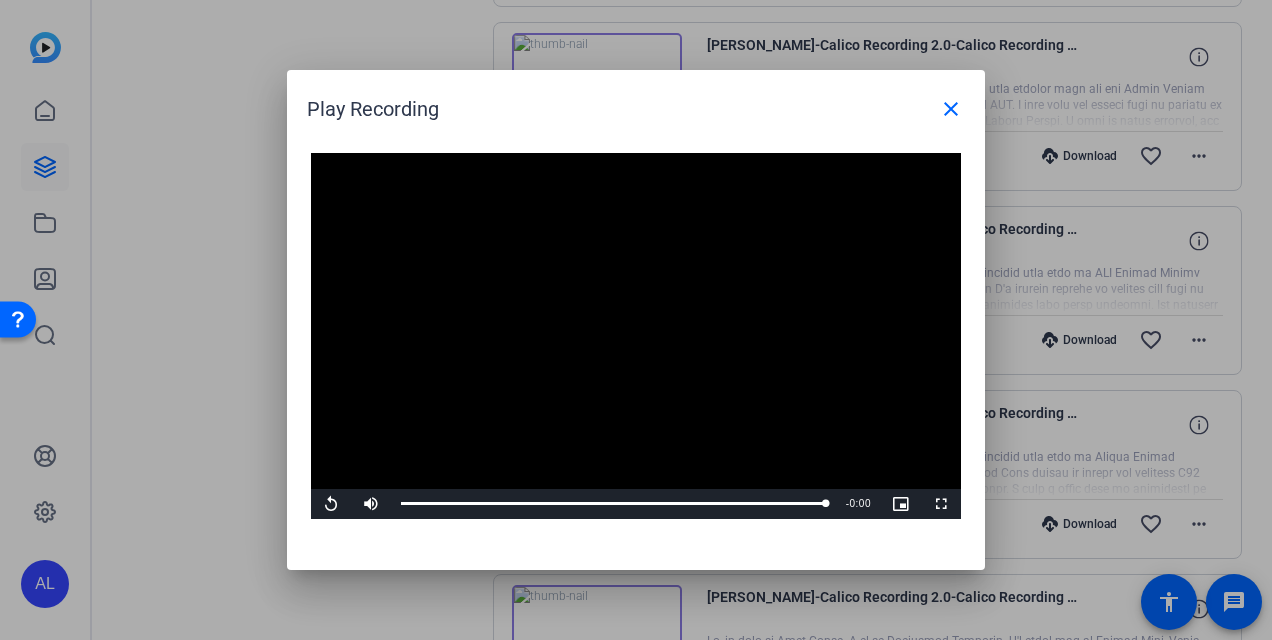 click at bounding box center [636, 336] 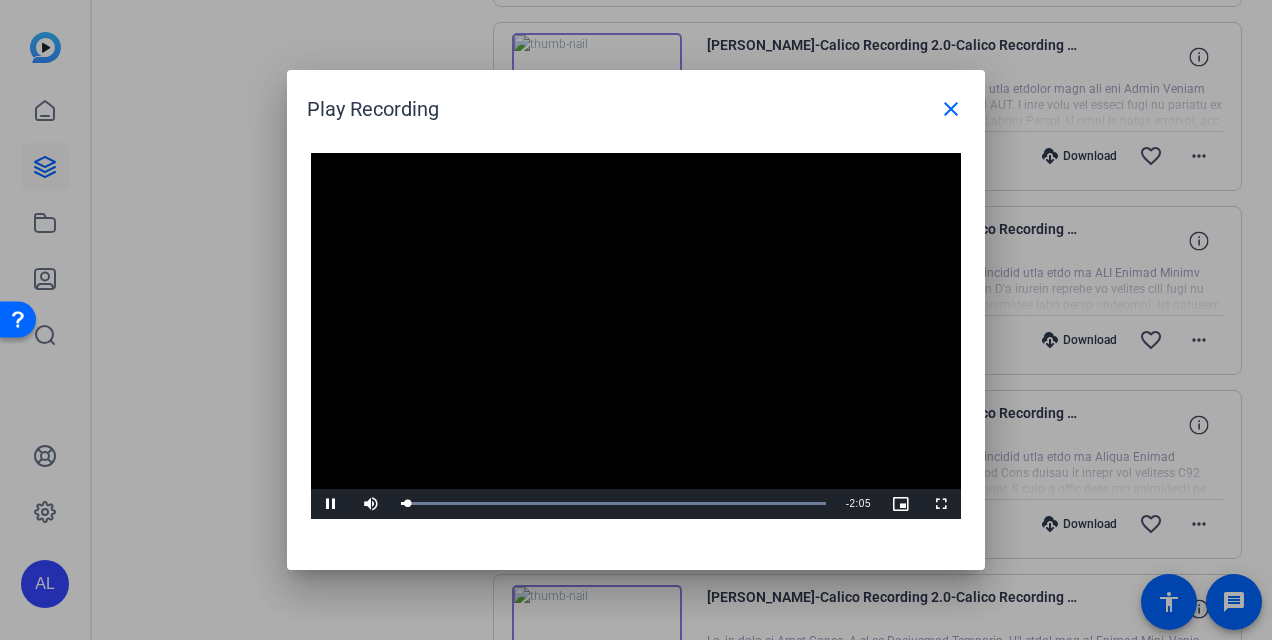 click at bounding box center [636, 336] 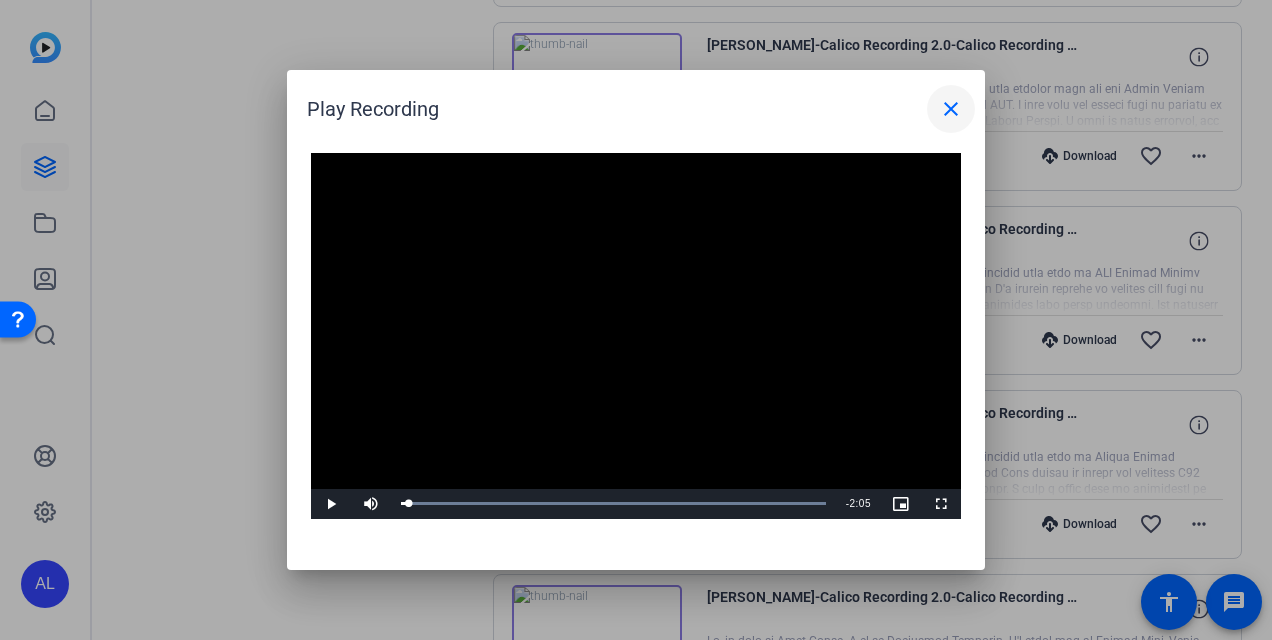 click on "close" at bounding box center [951, 109] 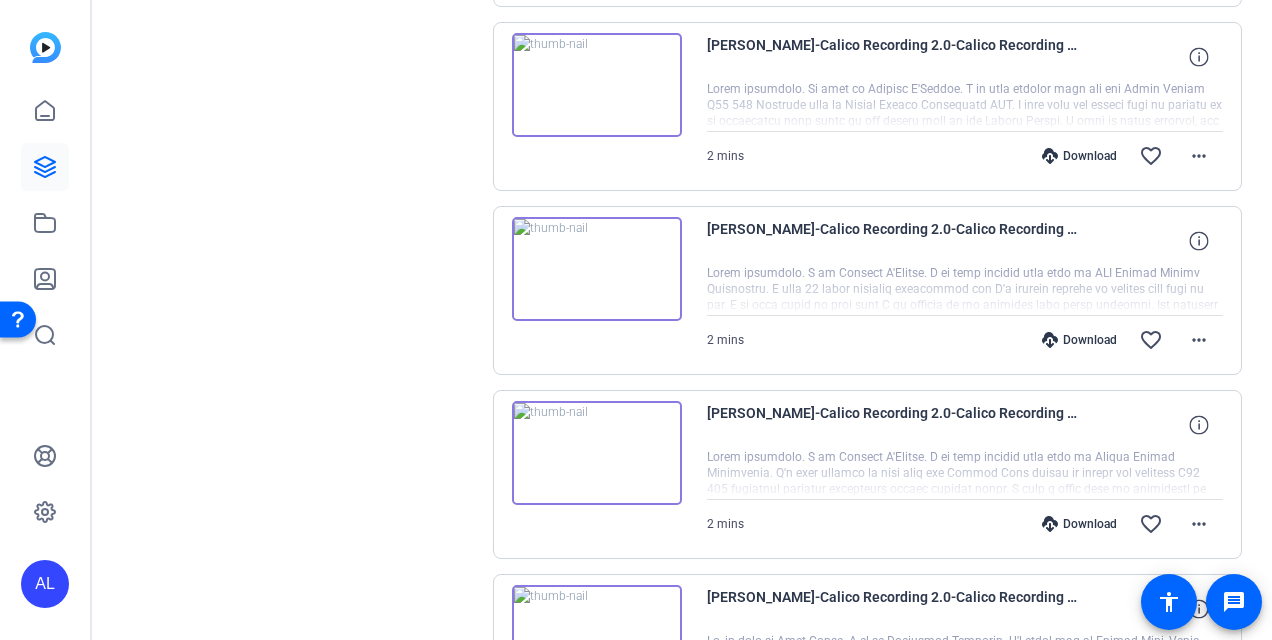 click on "Download" at bounding box center [1079, 340] 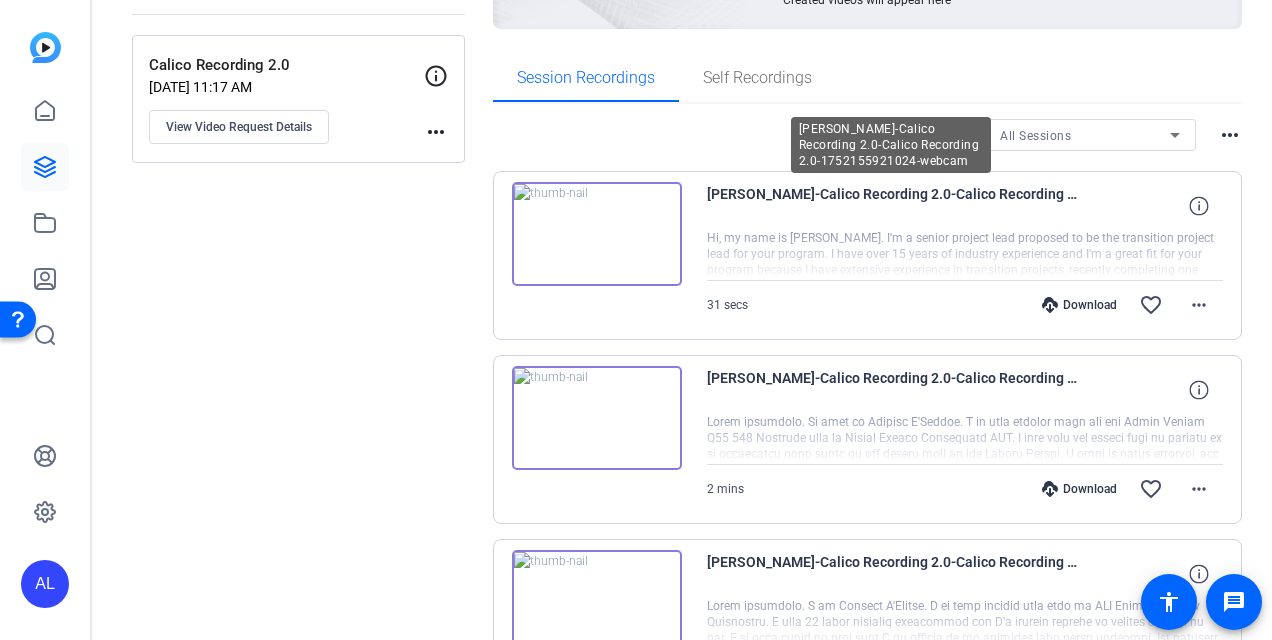 scroll, scrollTop: 266, scrollLeft: 0, axis: vertical 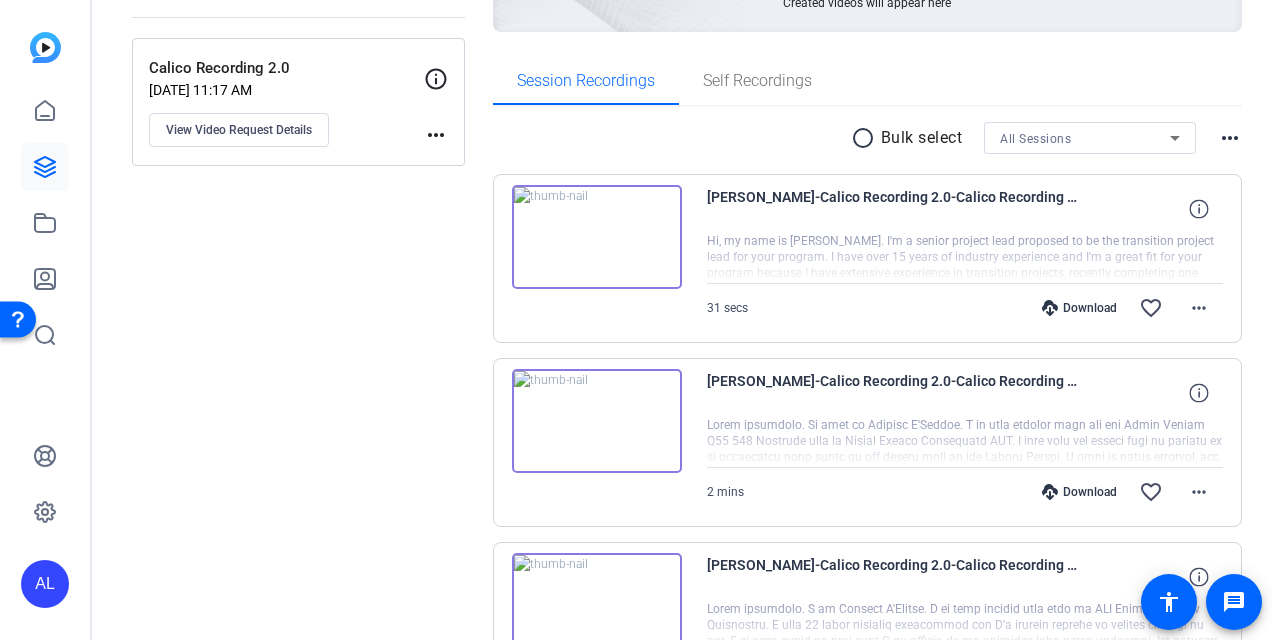 click on "Download" at bounding box center [1079, 308] 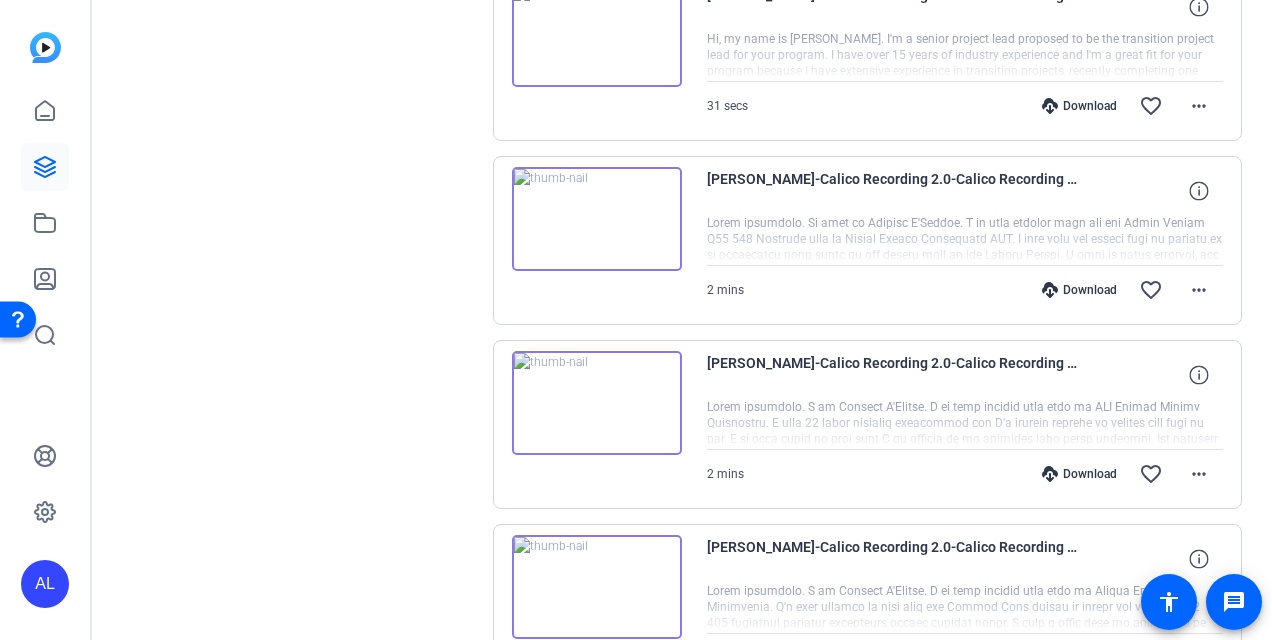 scroll, scrollTop: 360, scrollLeft: 0, axis: vertical 